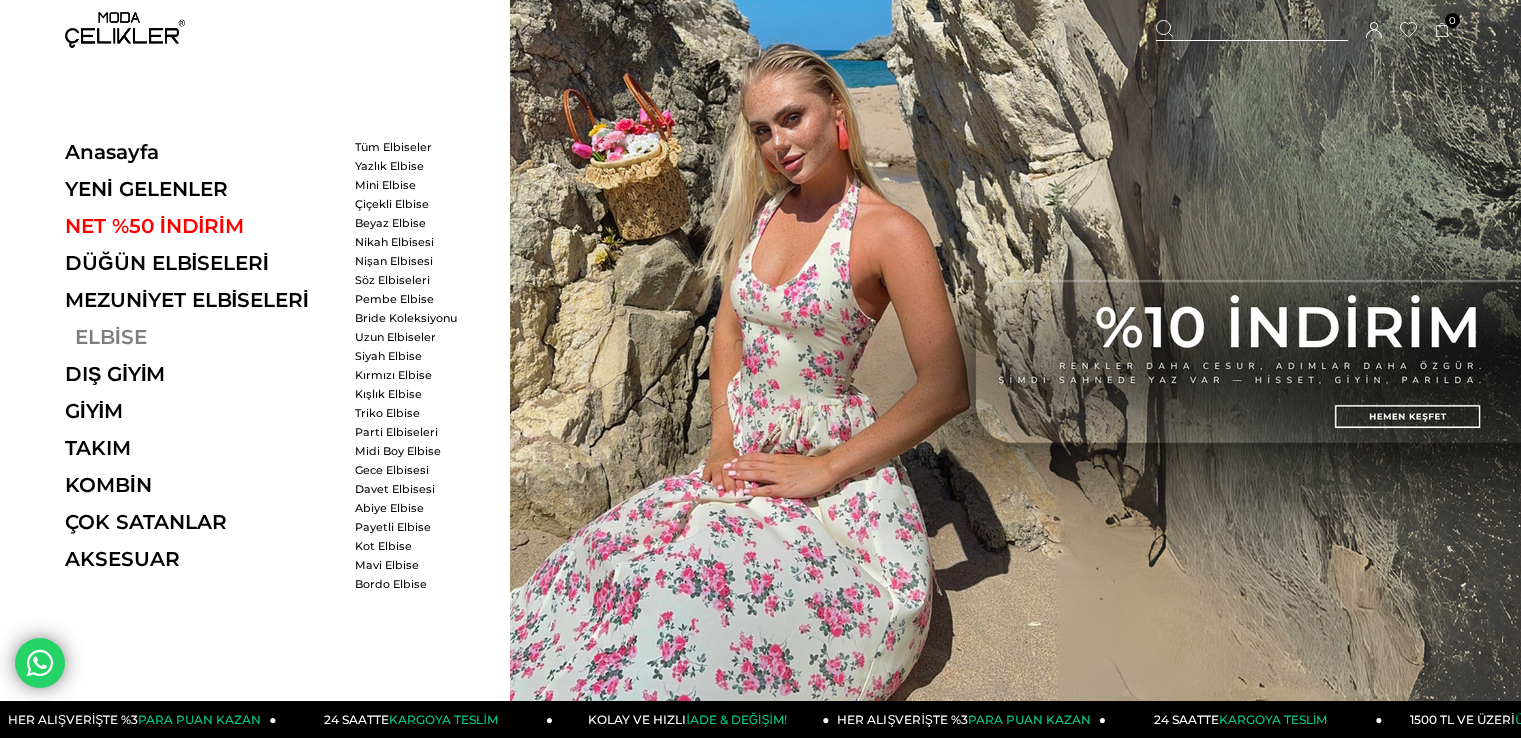scroll, scrollTop: 0, scrollLeft: 0, axis: both 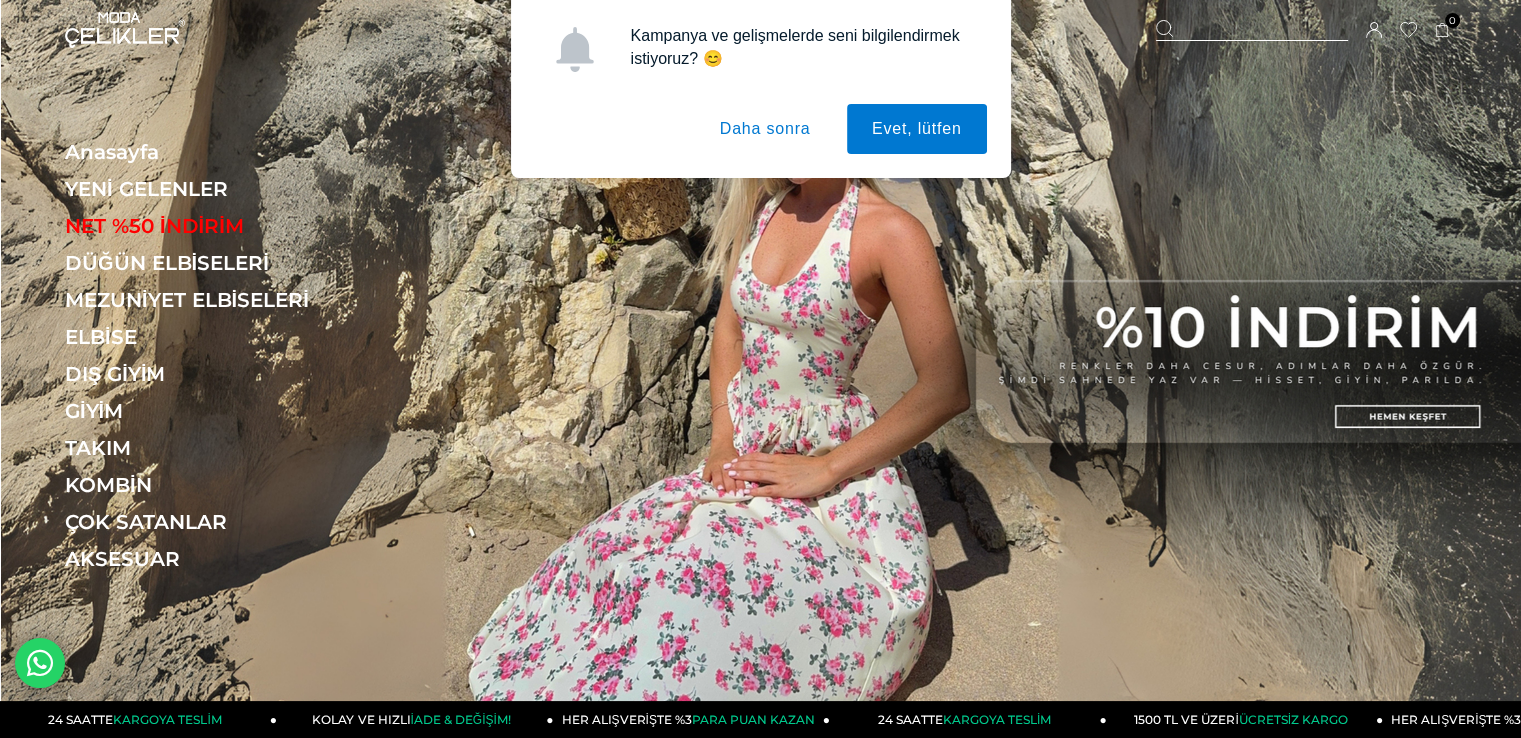 click on "Daha sonra" at bounding box center [765, 129] 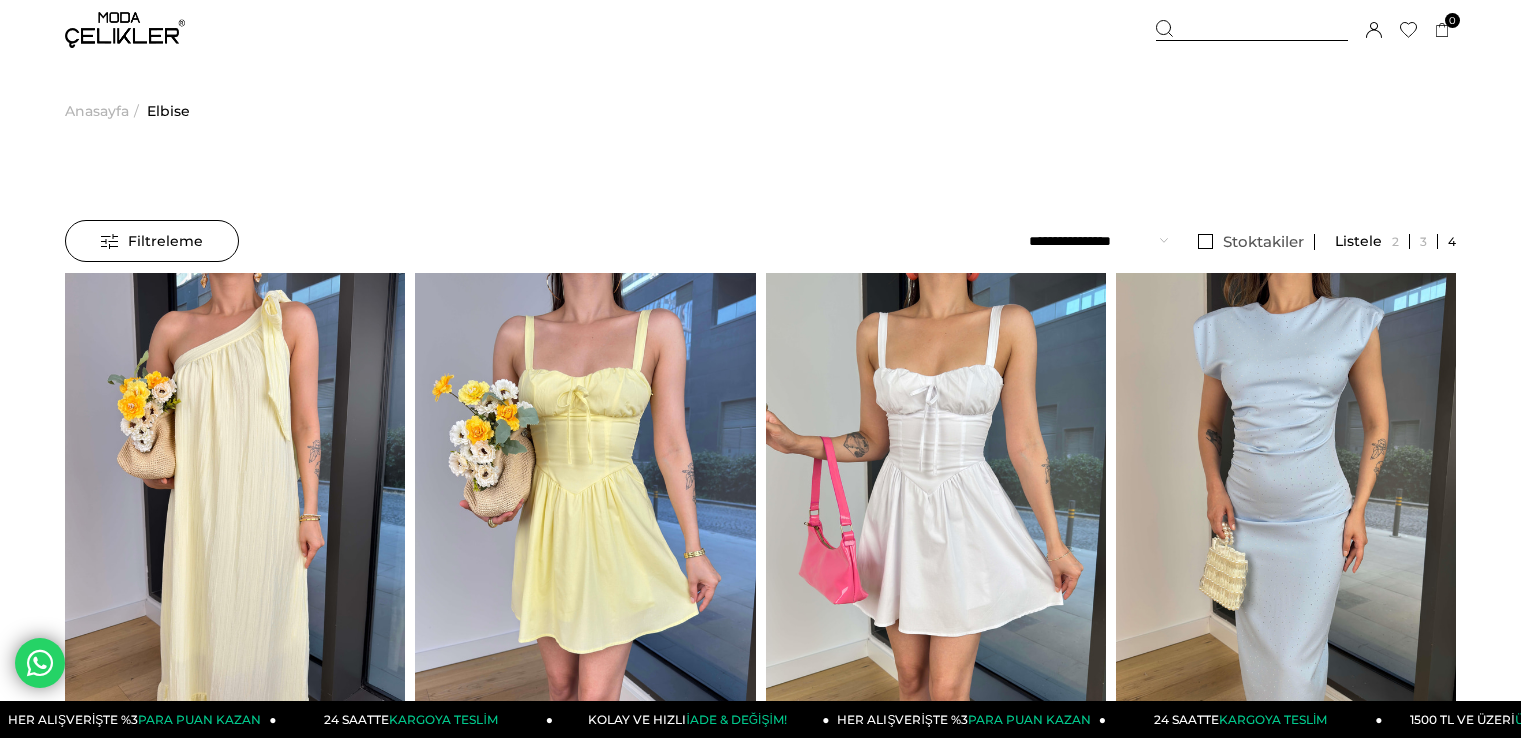 scroll, scrollTop: 0, scrollLeft: 0, axis: both 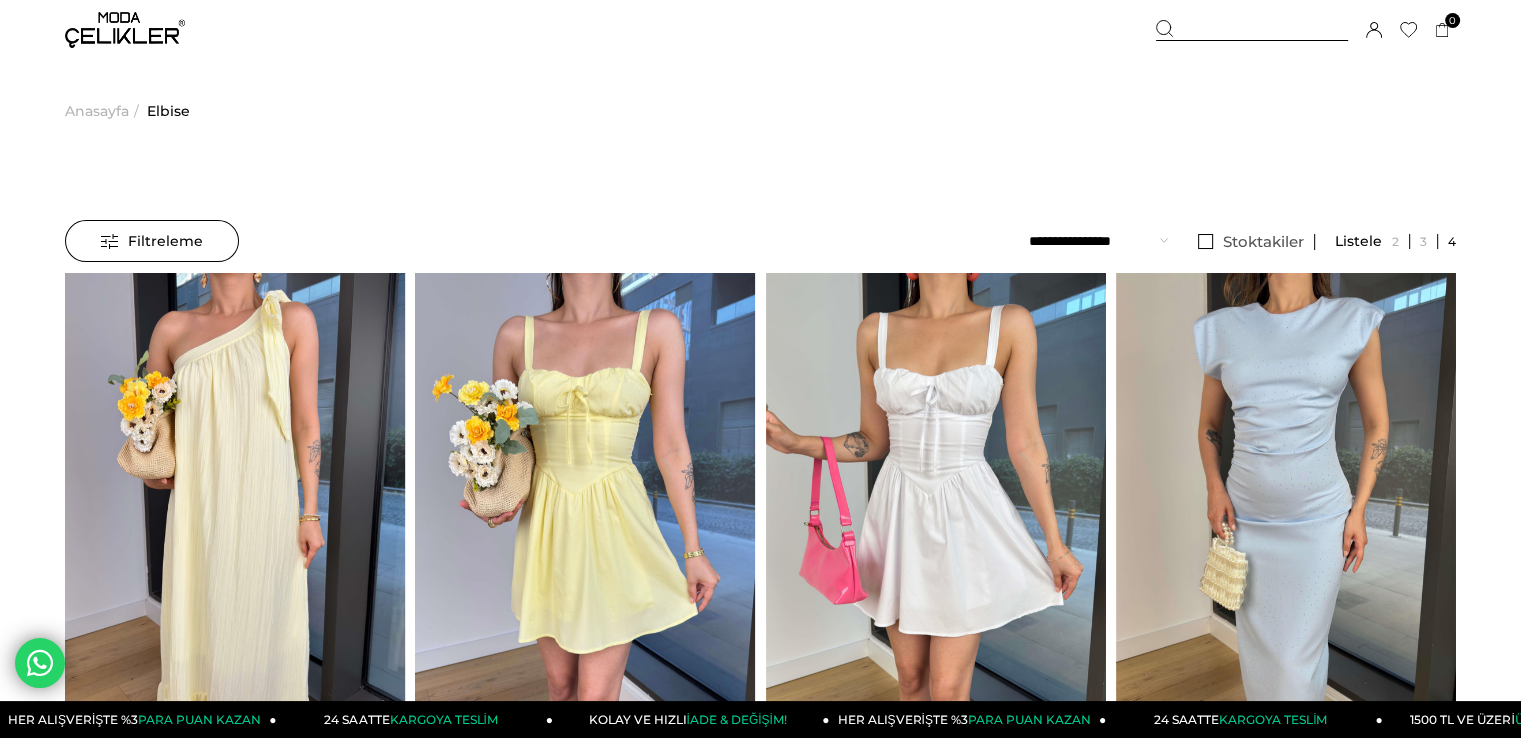 click on "**********" at bounding box center [1098, 241] 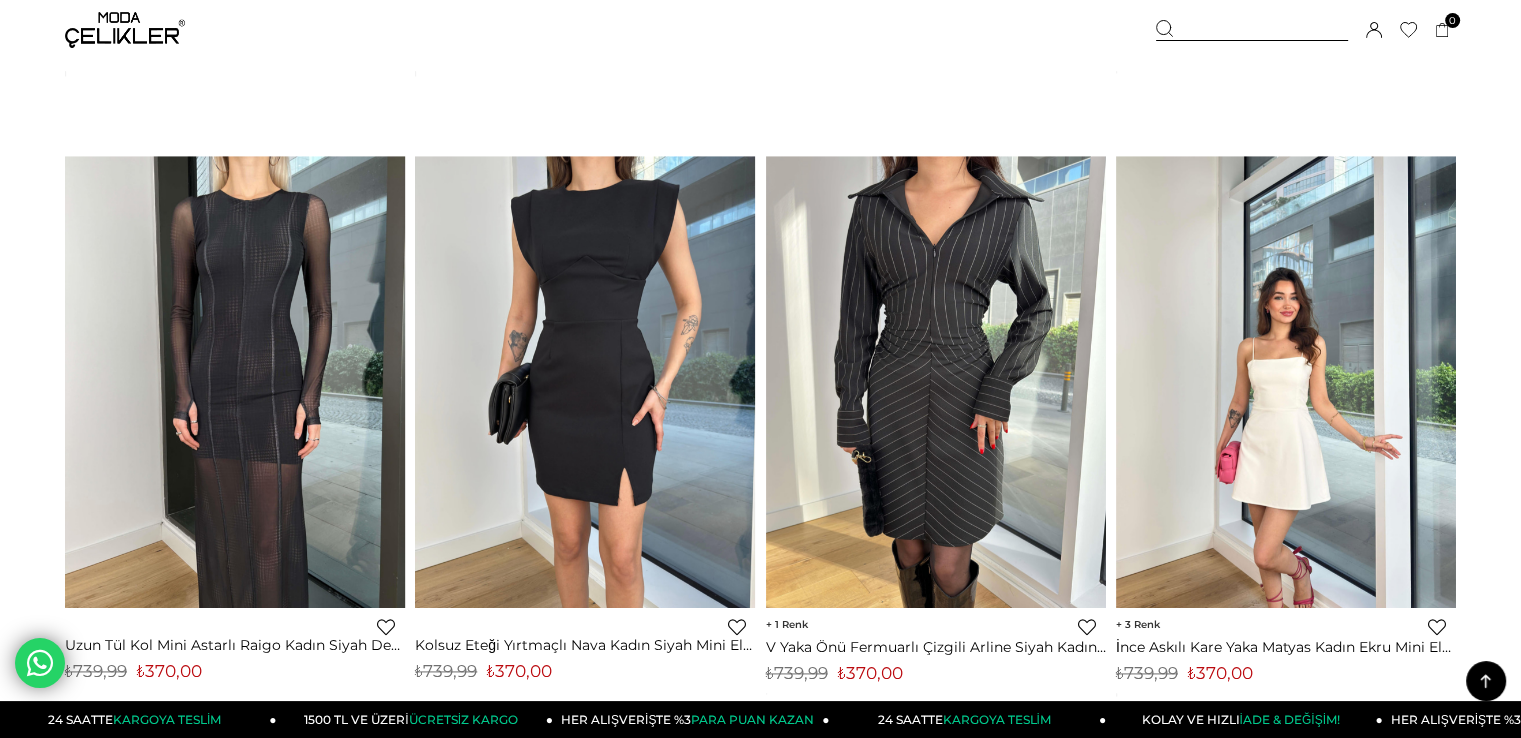 scroll, scrollTop: 9800, scrollLeft: 0, axis: vertical 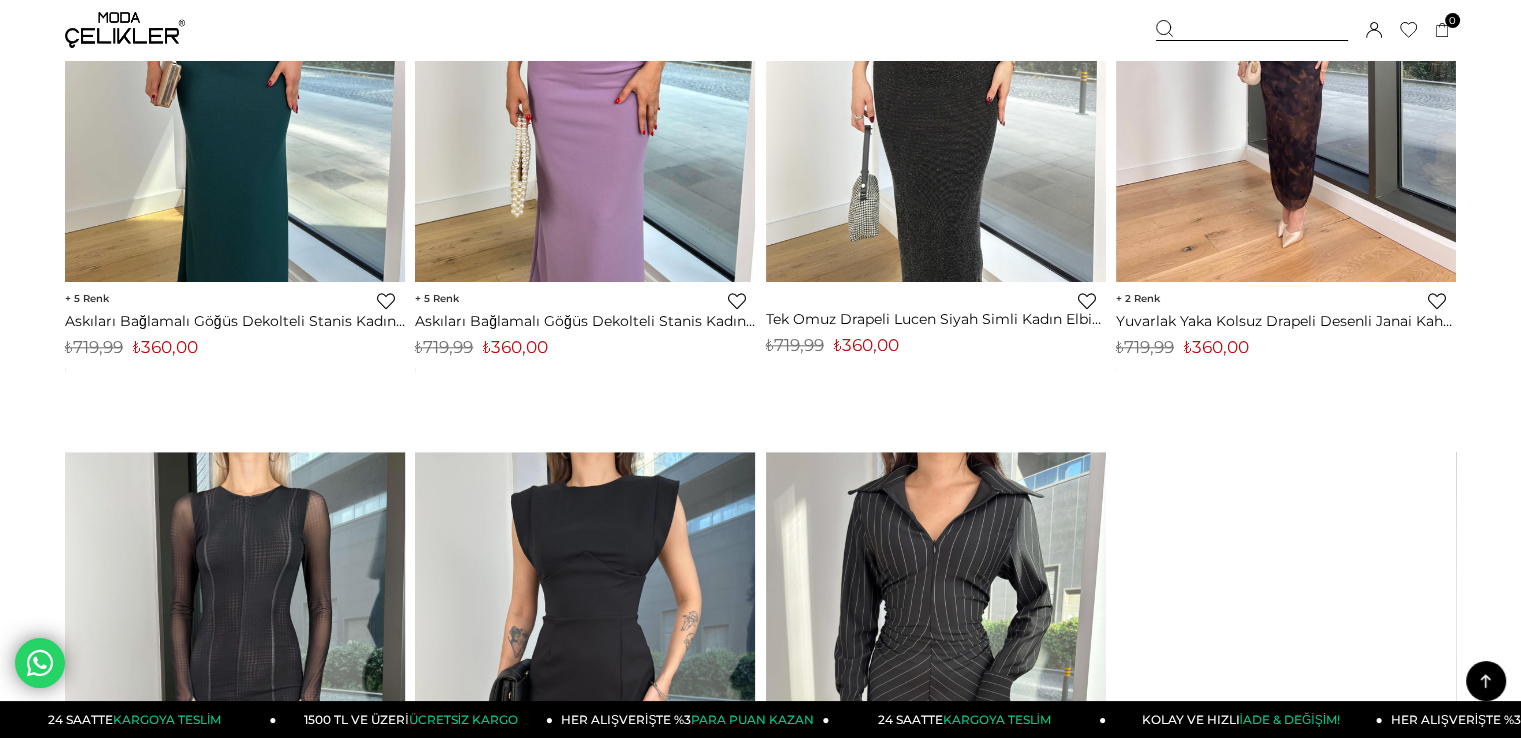 click at bounding box center (1286, 56) 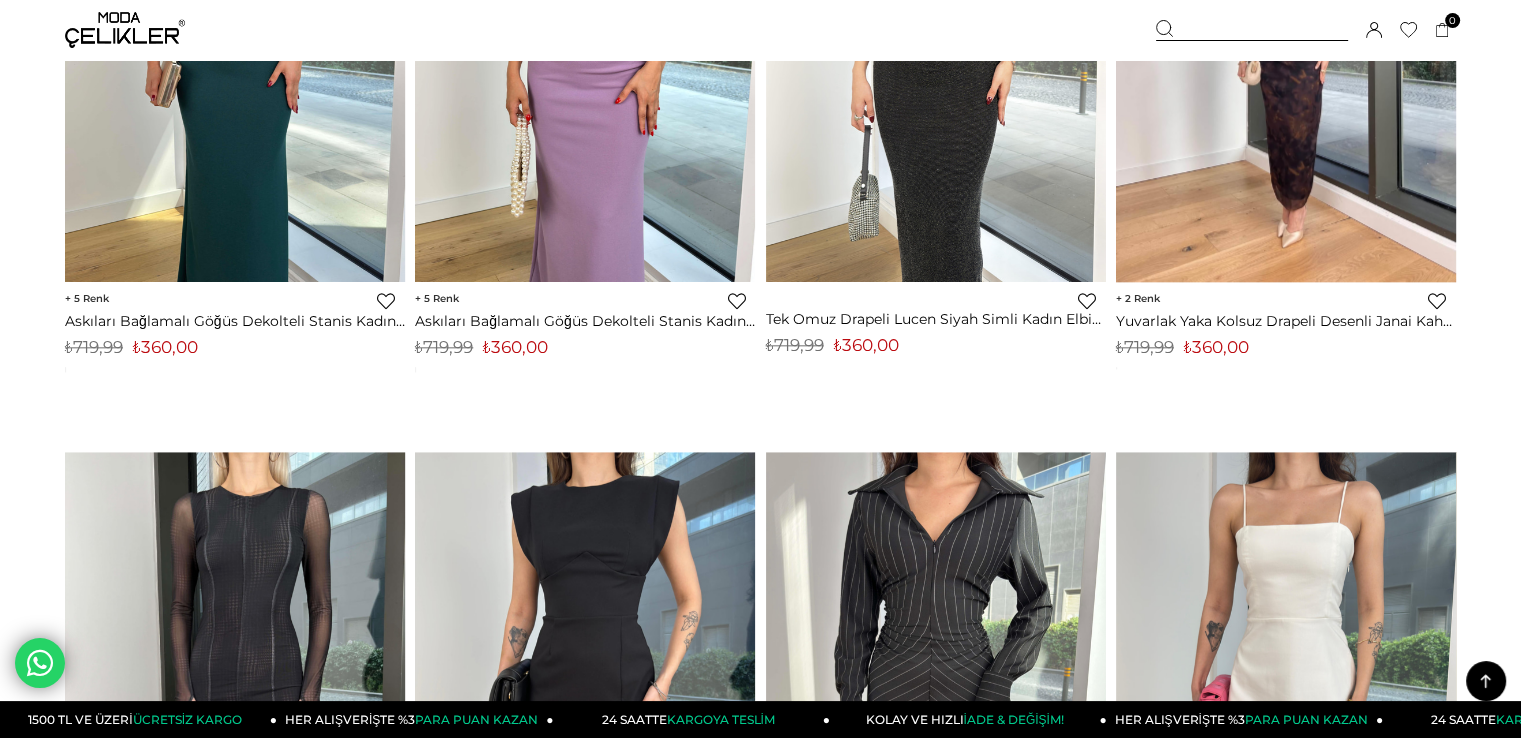 click at bounding box center (1286, 55) 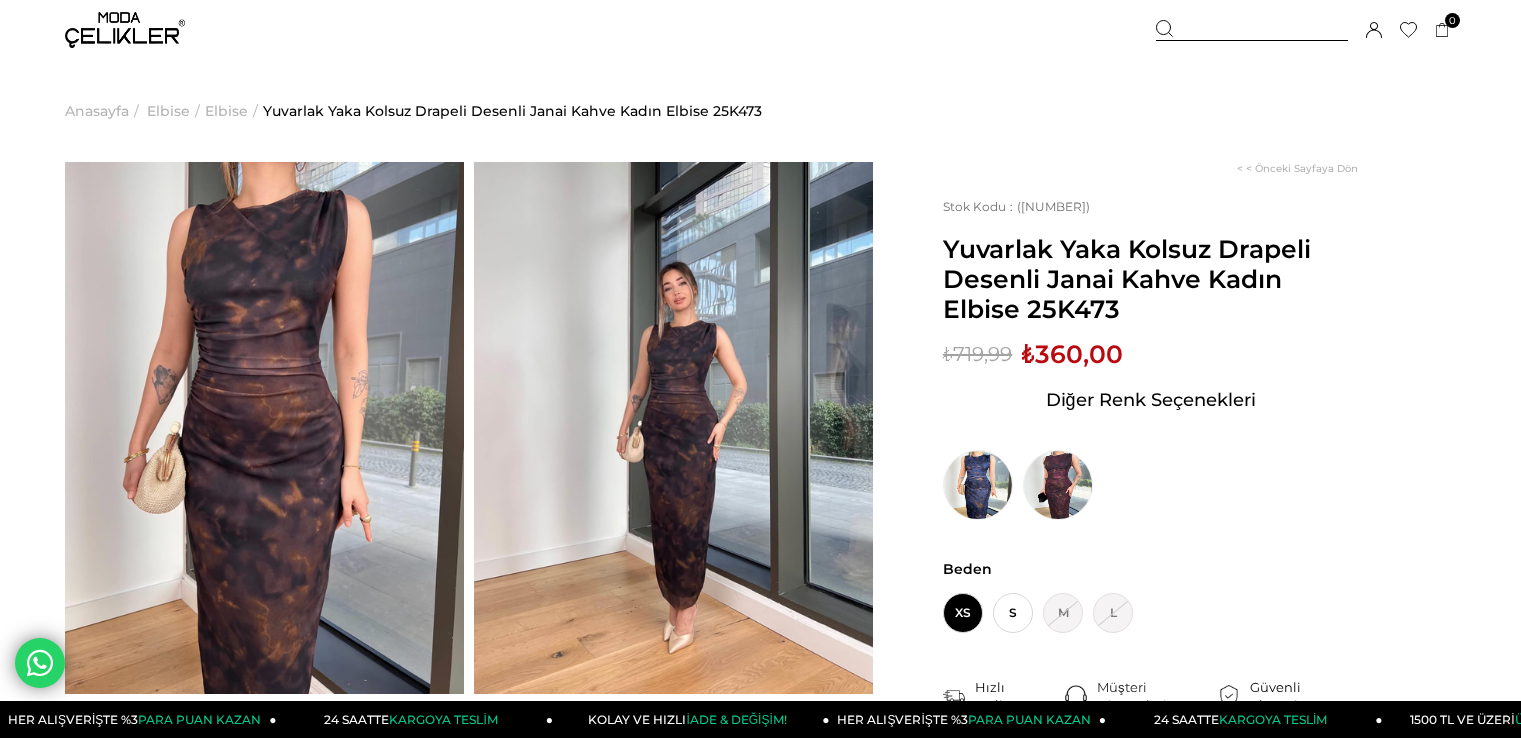 scroll, scrollTop: 0, scrollLeft: 0, axis: both 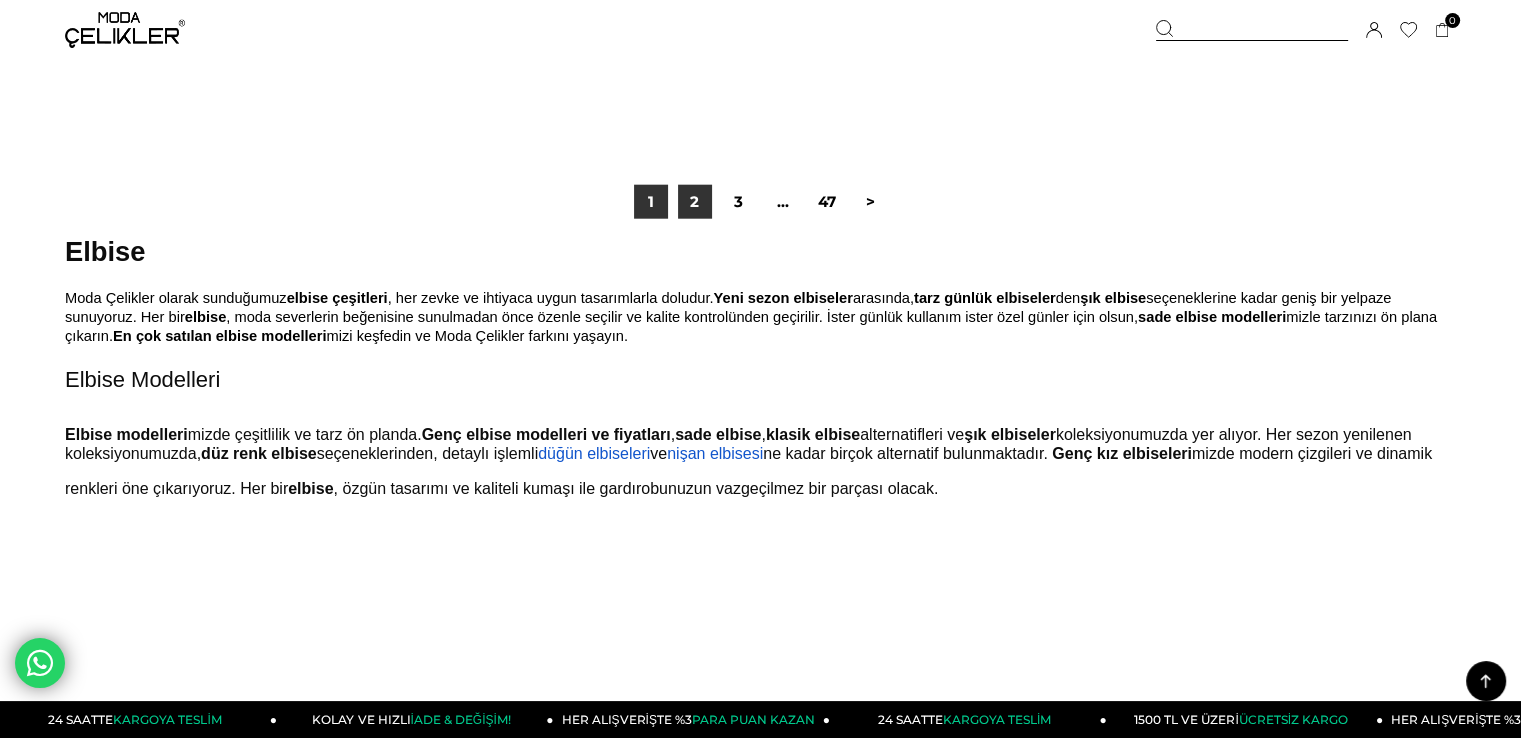 click on "2" at bounding box center (695, 202) 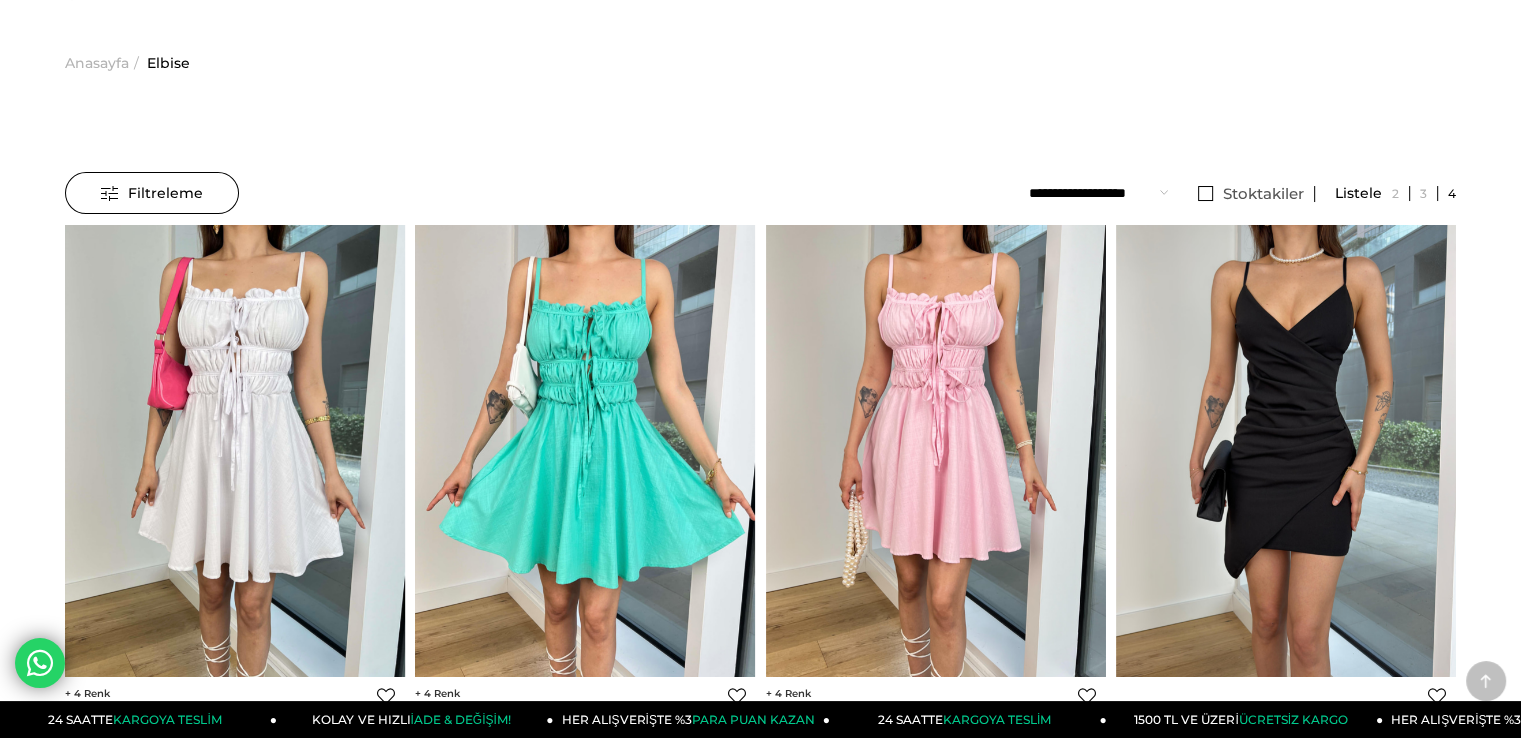 scroll, scrollTop: 0, scrollLeft: 0, axis: both 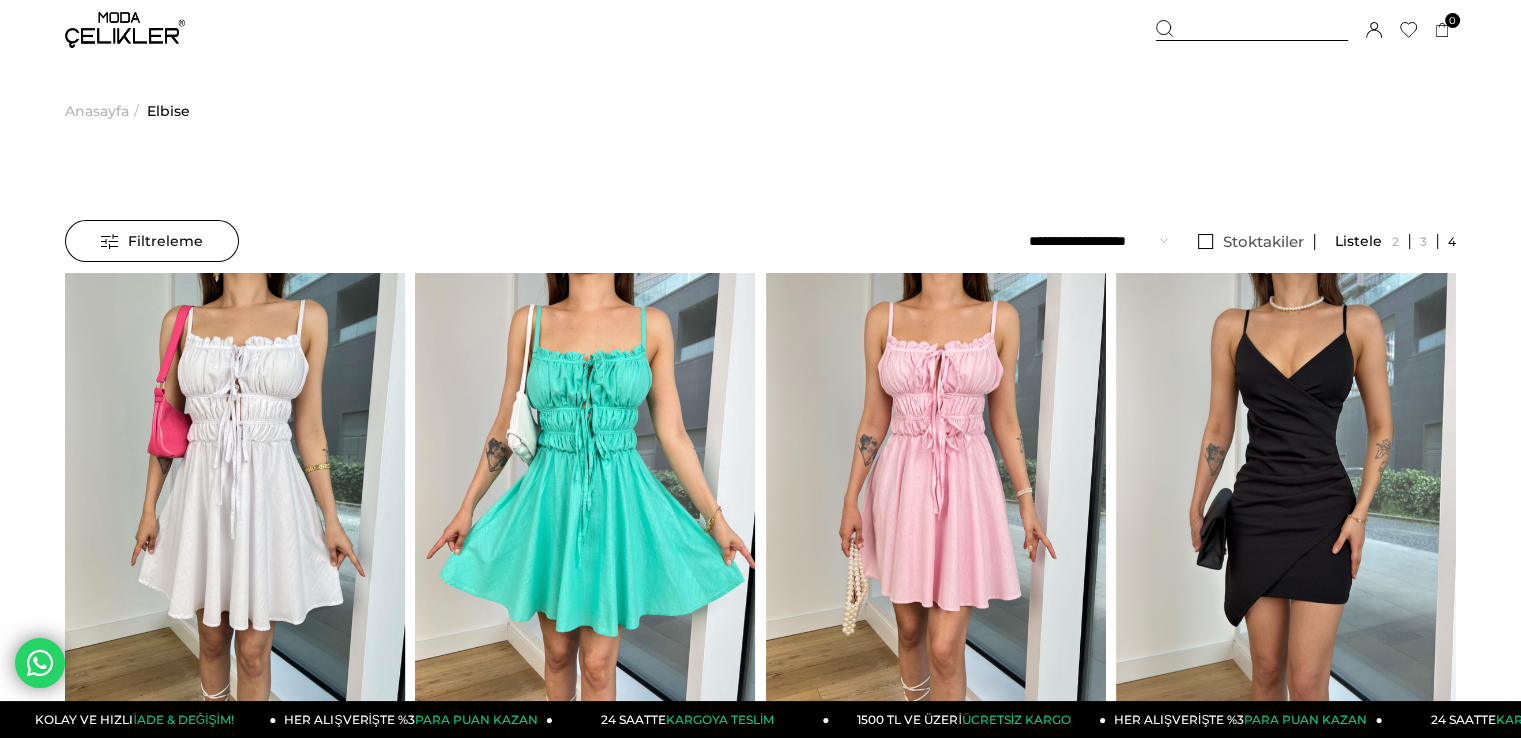 click on "Filtreleme" at bounding box center (152, 241) 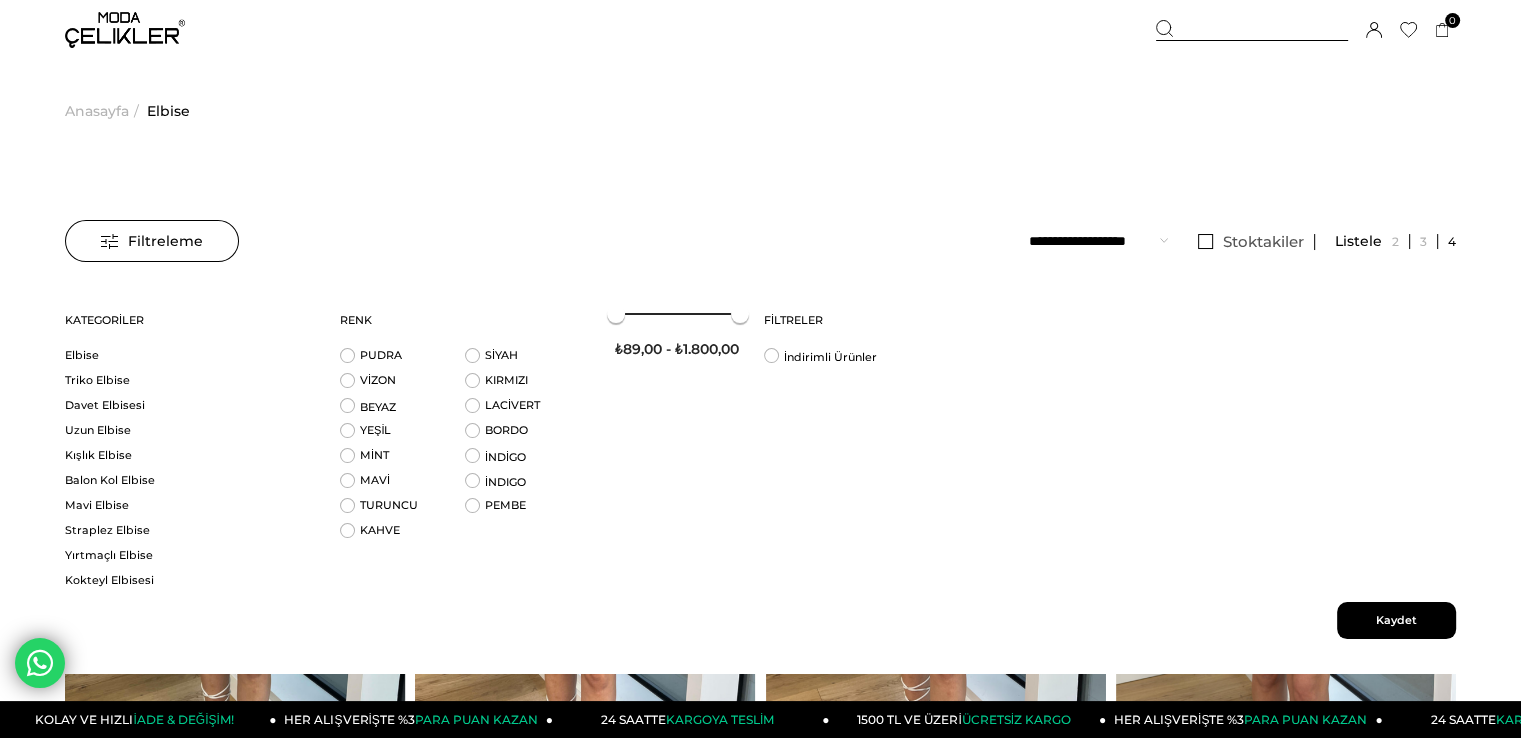 click on "Kaydettigim Filtreyi Kullan
Filtreleme
Filtreleme
Sıralama
Filtreleme Stoktakiler
Kategoriler
Elbise
Triko Elbise
Davet Elbisesi
Uzun Elbise
Kışlık Elbise
Balon Kol Elbise
Mavi Elbise
Straplez Elbise
Yırtmaçlı Elbise
Kokteyl Elbisesi
After Party Elbisesi
Askılı Elbise
Payetli Elbise" at bounding box center [760, 6412] 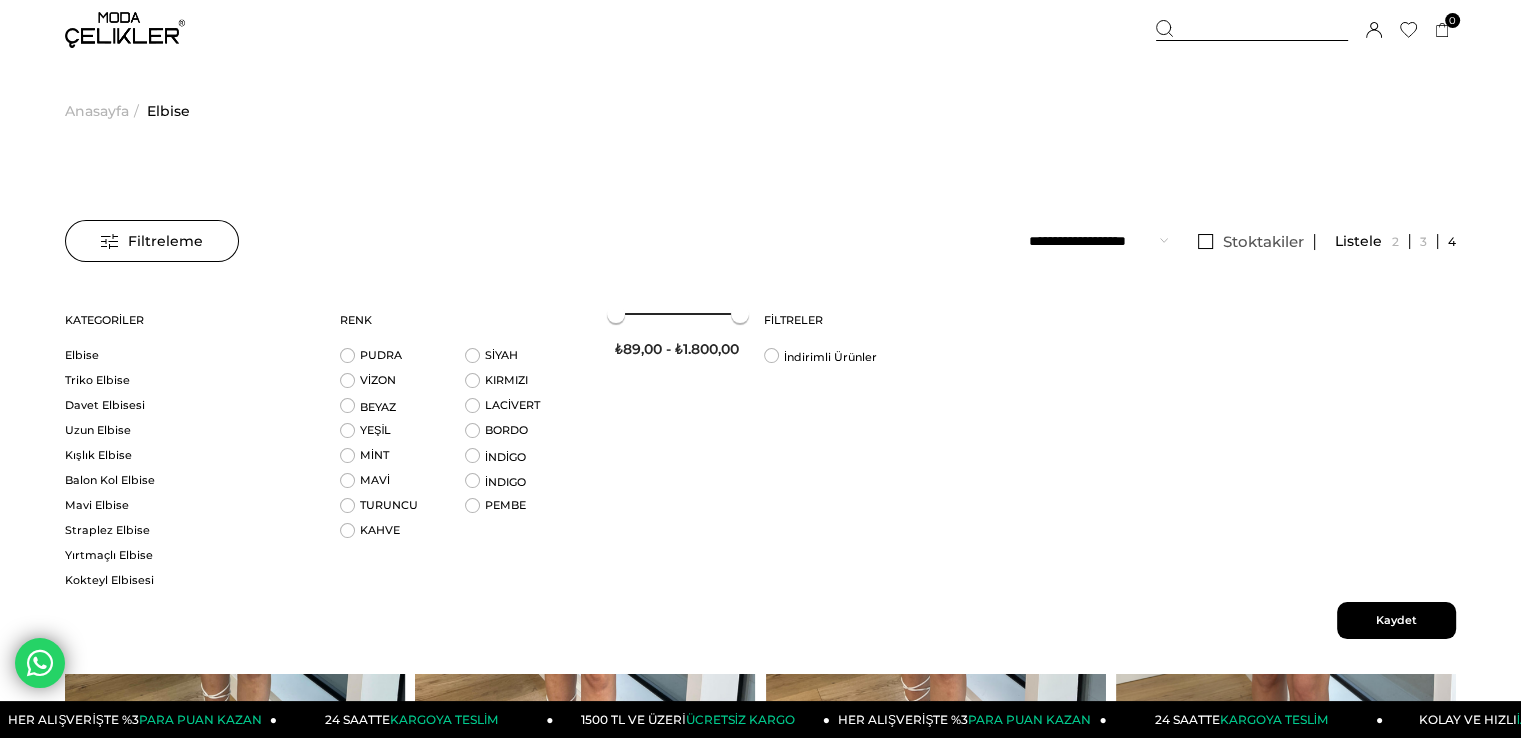 click on "Menü
Üye Girişi
Üye Ol
Hesabım
Çıkış Yap
Sepetim
Favorilerim
Yardım
Sepetim
0
Ürün
Sepetinizde ürün bulunmamaktadır.
Genel Toplam :
Sepetim
SİPARİŞİ TAMAMLA
Üye Girişi
Üye Ol
Google İle Bağlan
Anasayfa" at bounding box center (760, 6541) 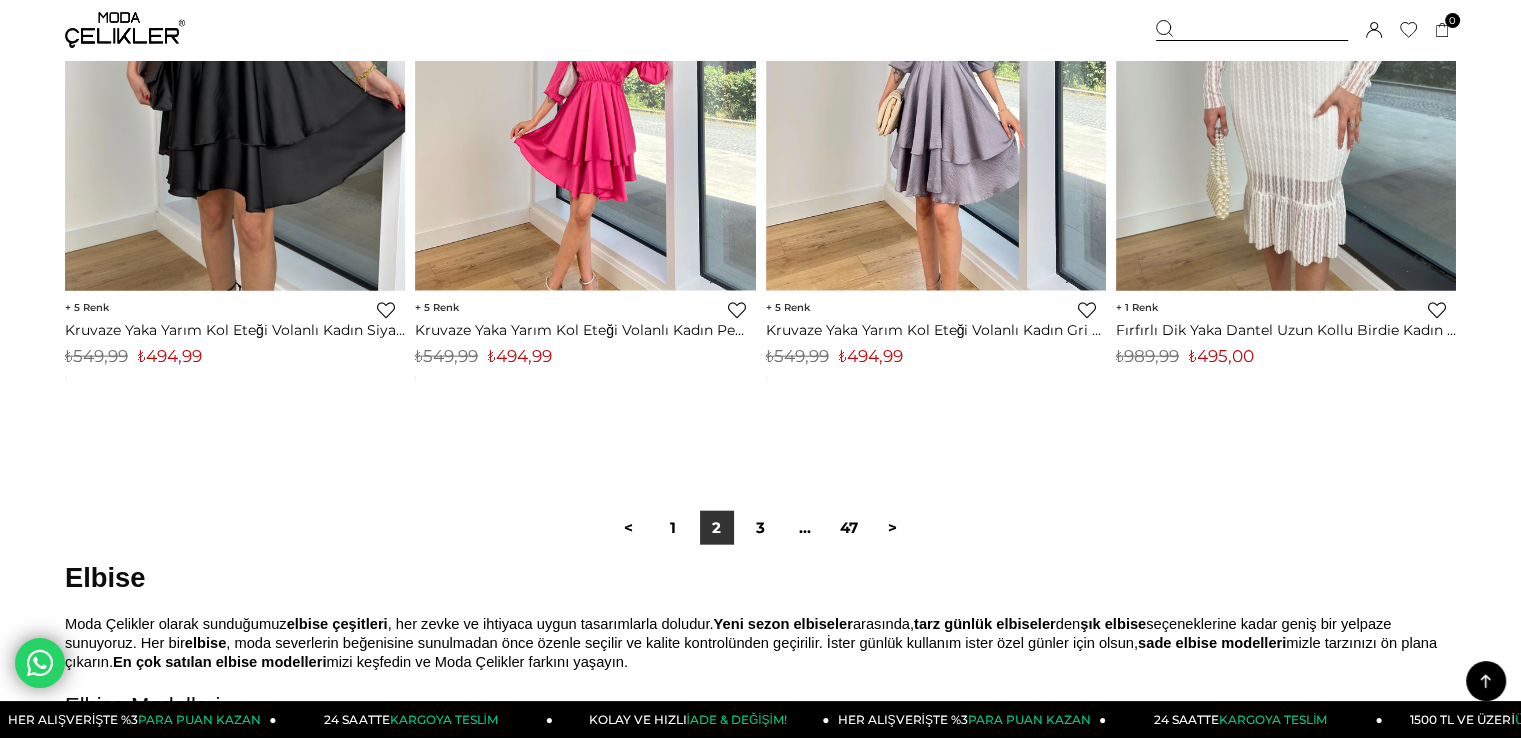 scroll, scrollTop: 12500, scrollLeft: 0, axis: vertical 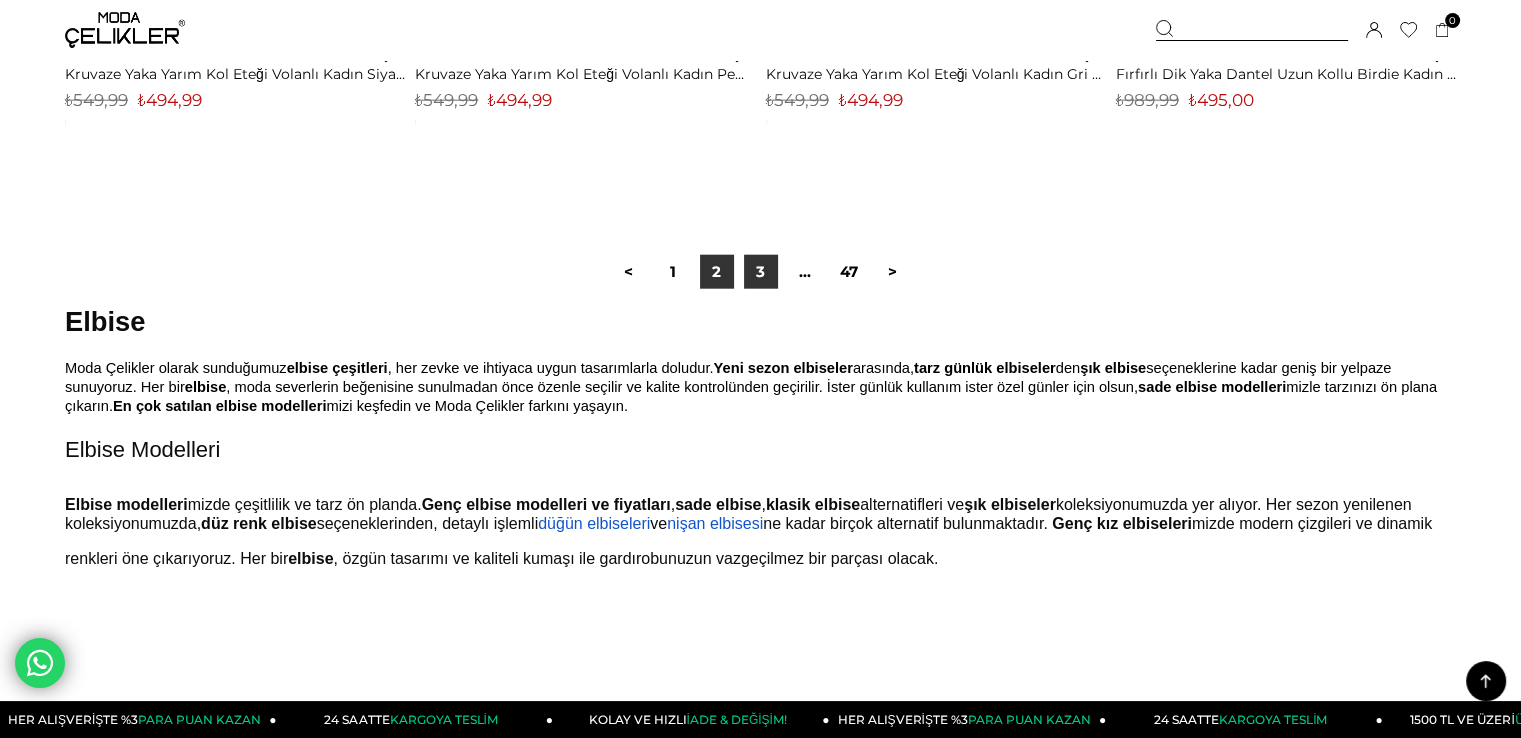 click on "3" at bounding box center [761, 272] 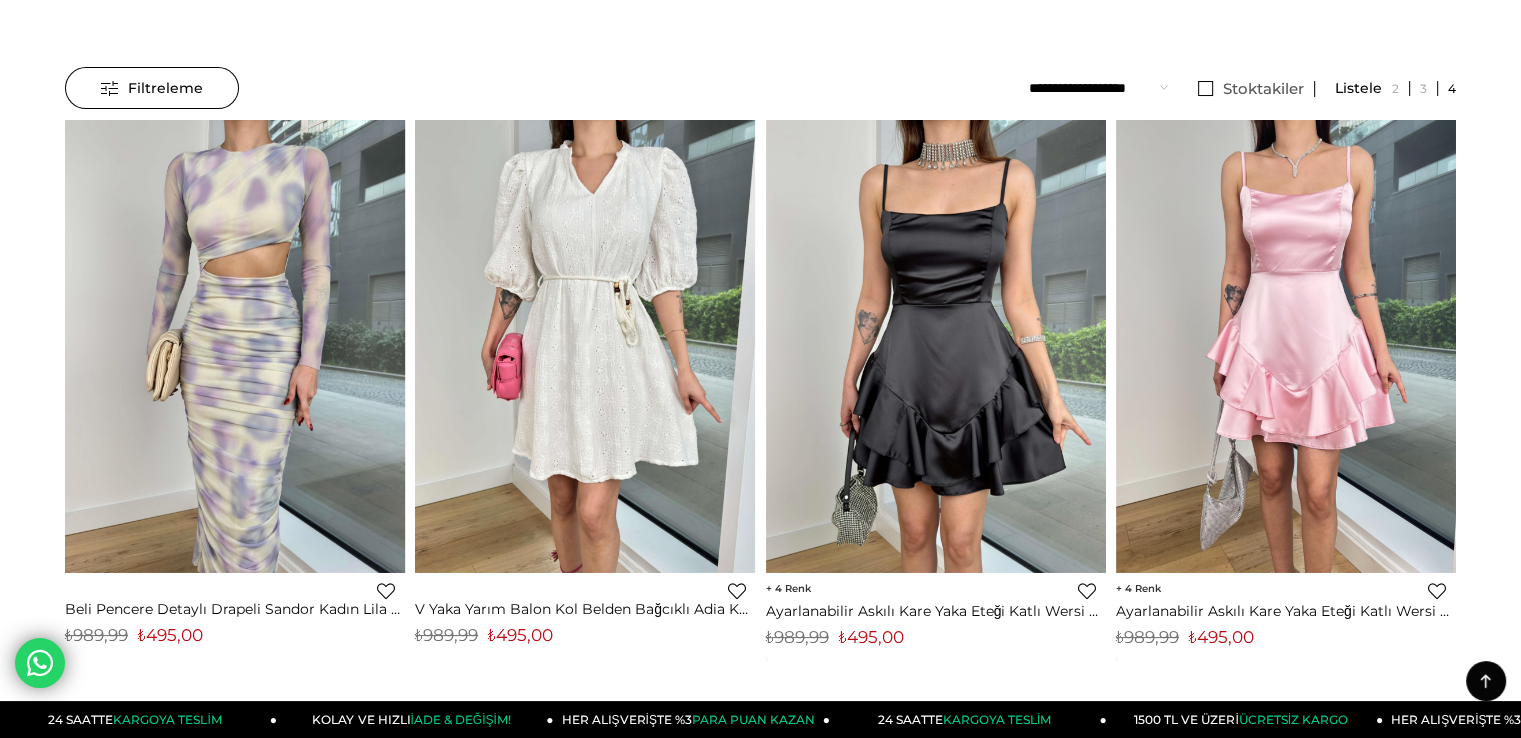 scroll, scrollTop: 0, scrollLeft: 0, axis: both 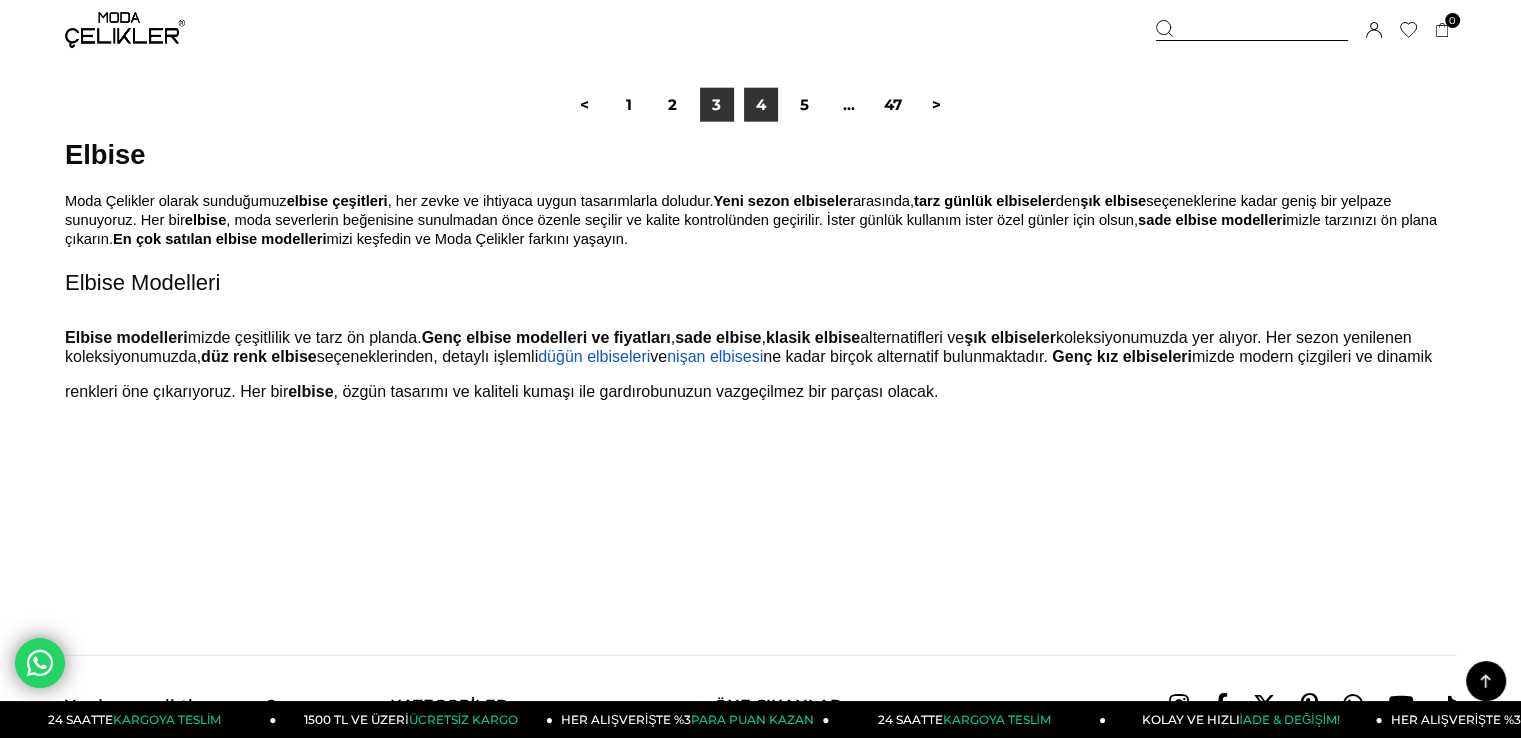 click on "4" at bounding box center [761, 105] 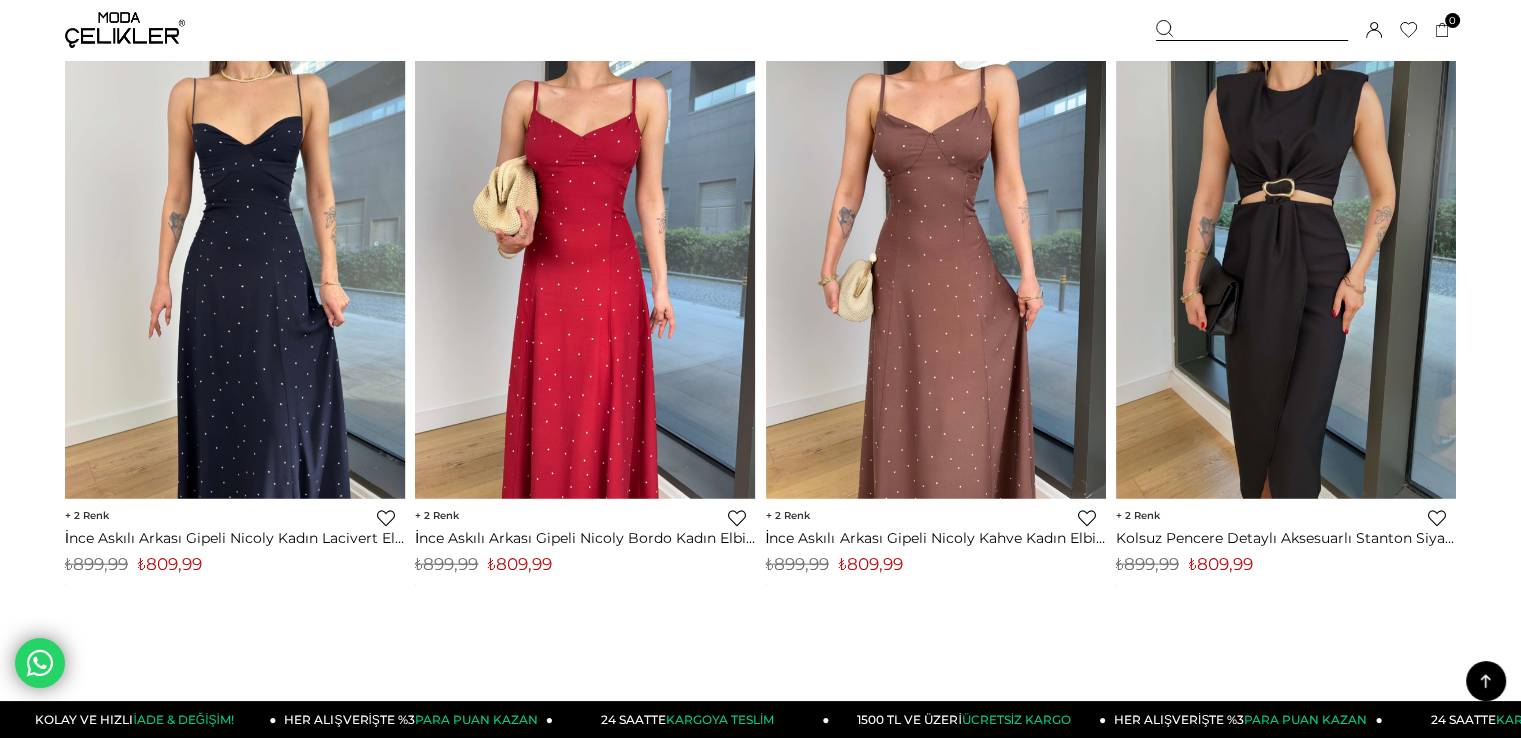 scroll, scrollTop: 11600, scrollLeft: 0, axis: vertical 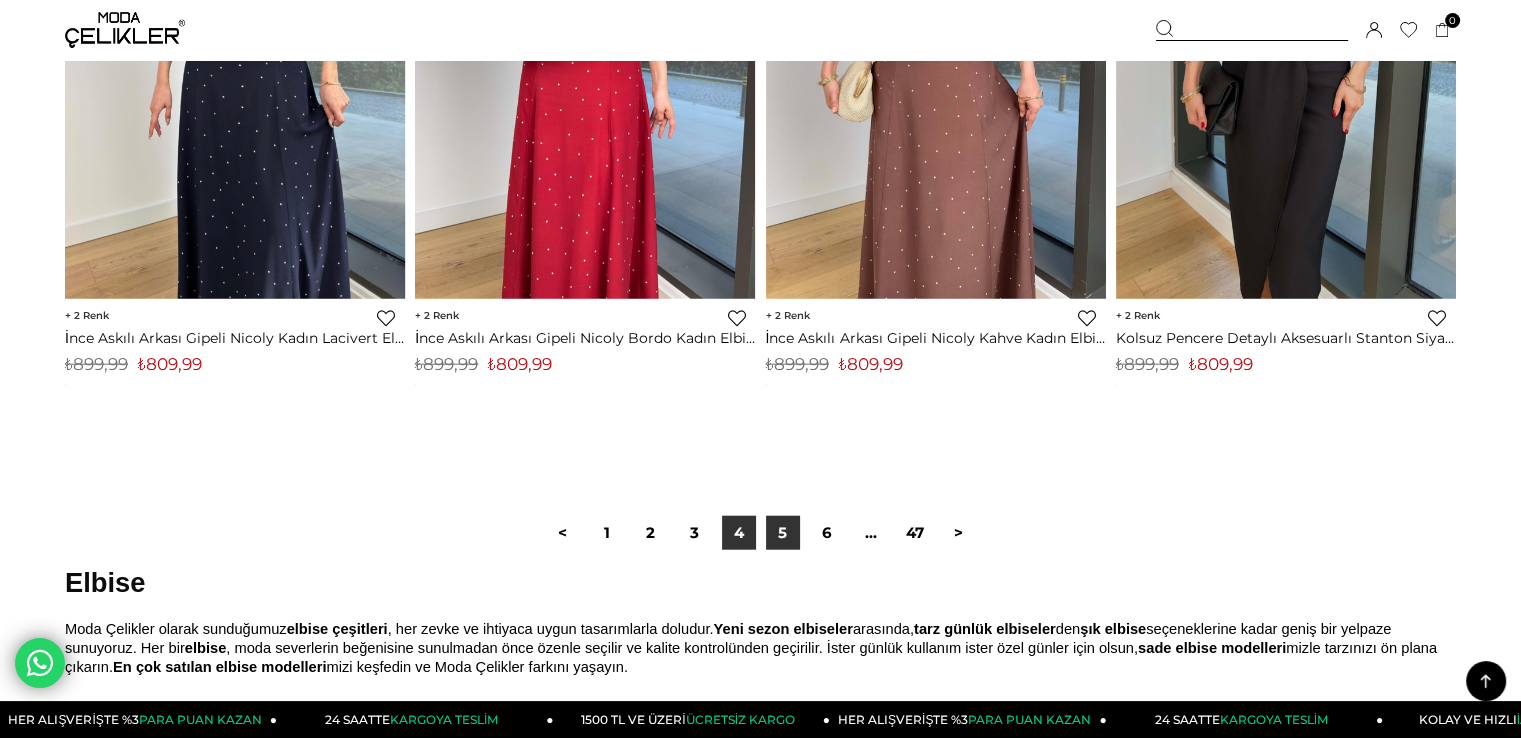 click on "5" at bounding box center (783, 533) 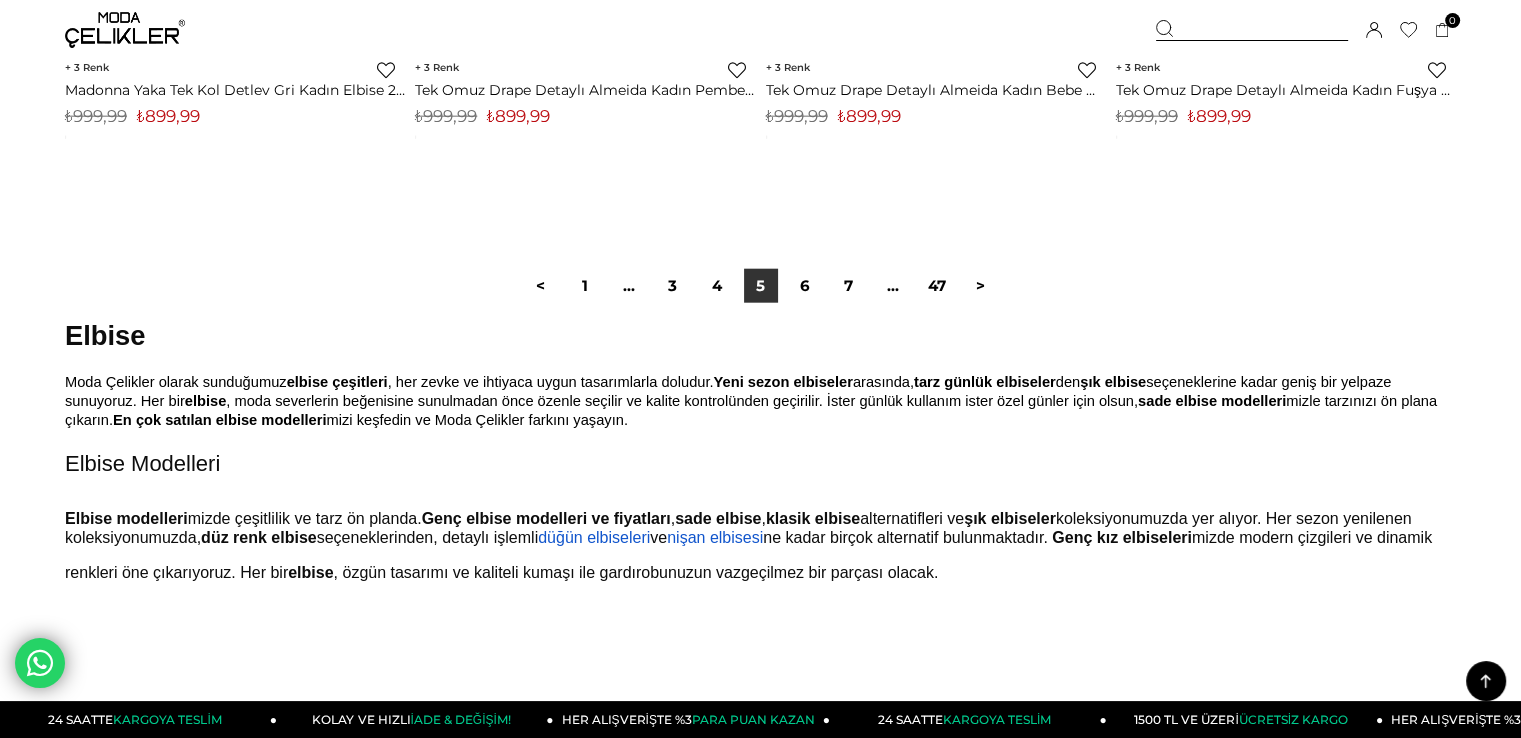 scroll, scrollTop: 12500, scrollLeft: 0, axis: vertical 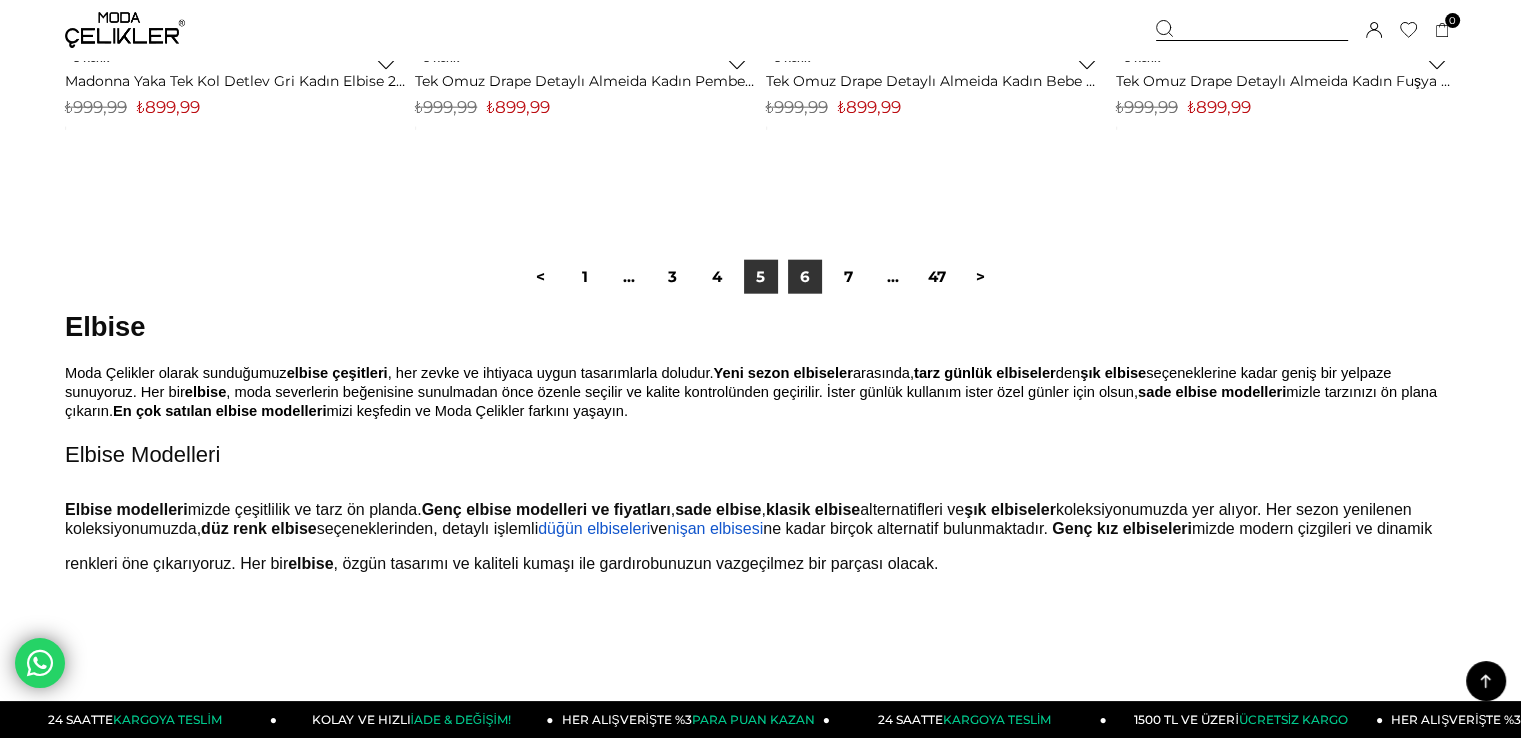 click on "6" at bounding box center (805, 277) 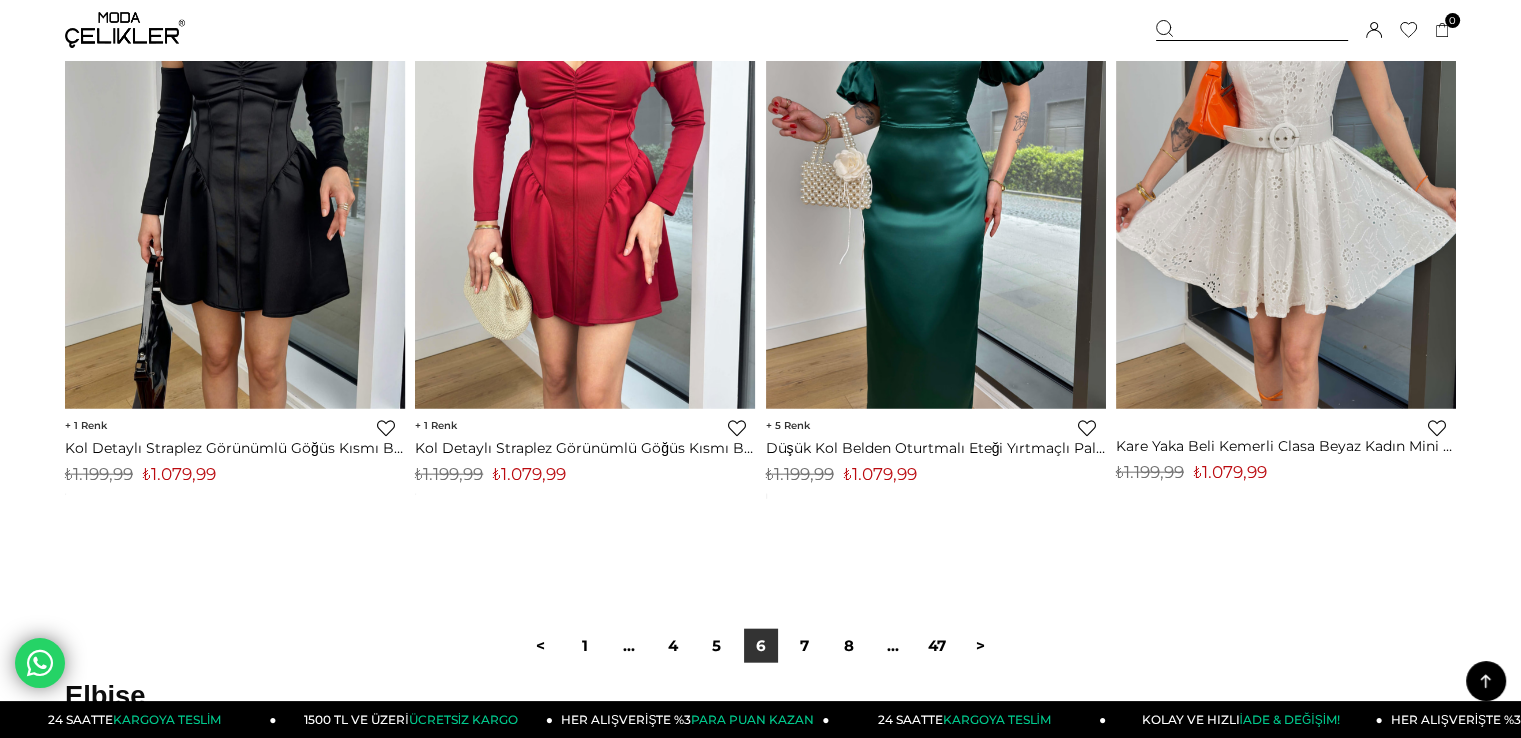 scroll, scrollTop: 12600, scrollLeft: 0, axis: vertical 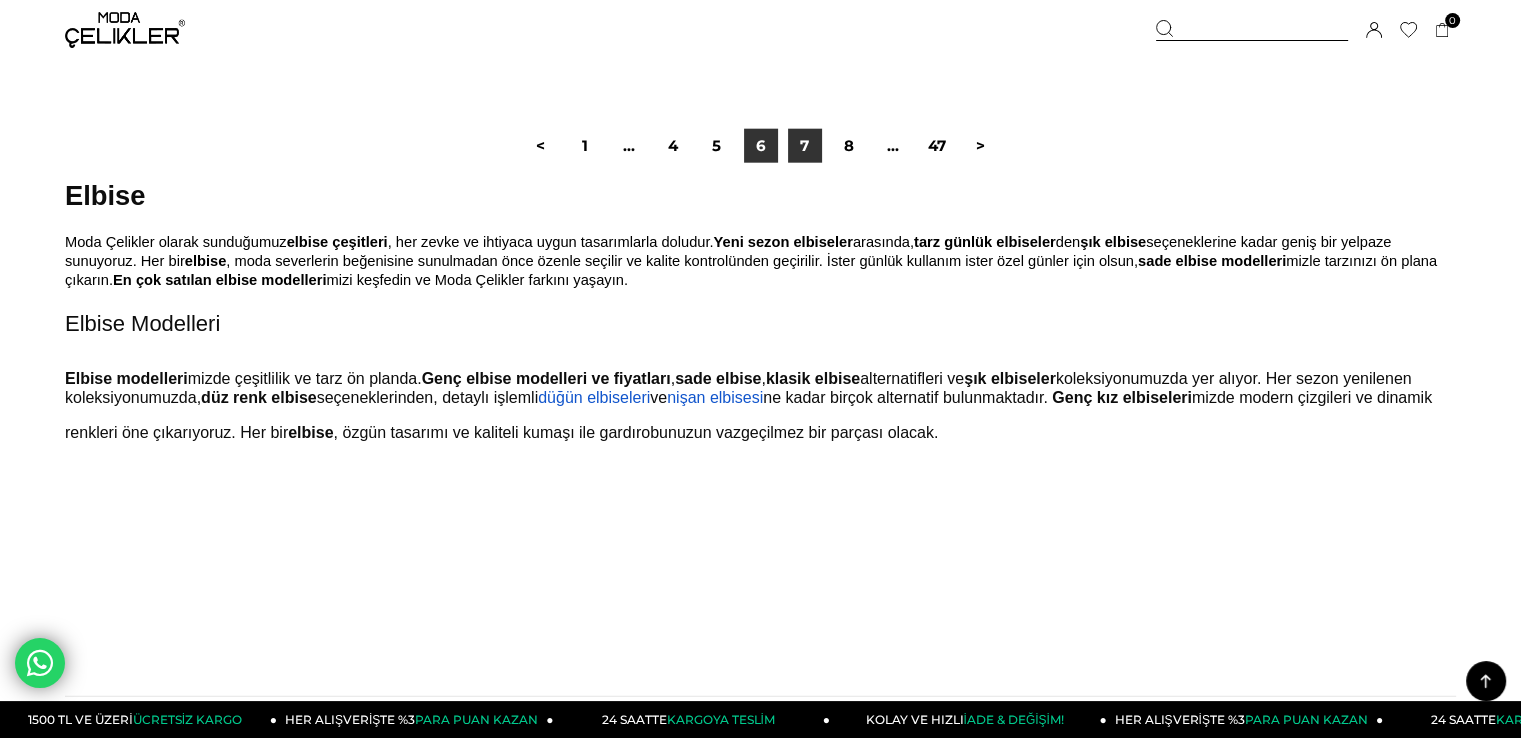 click on "7" at bounding box center [805, 146] 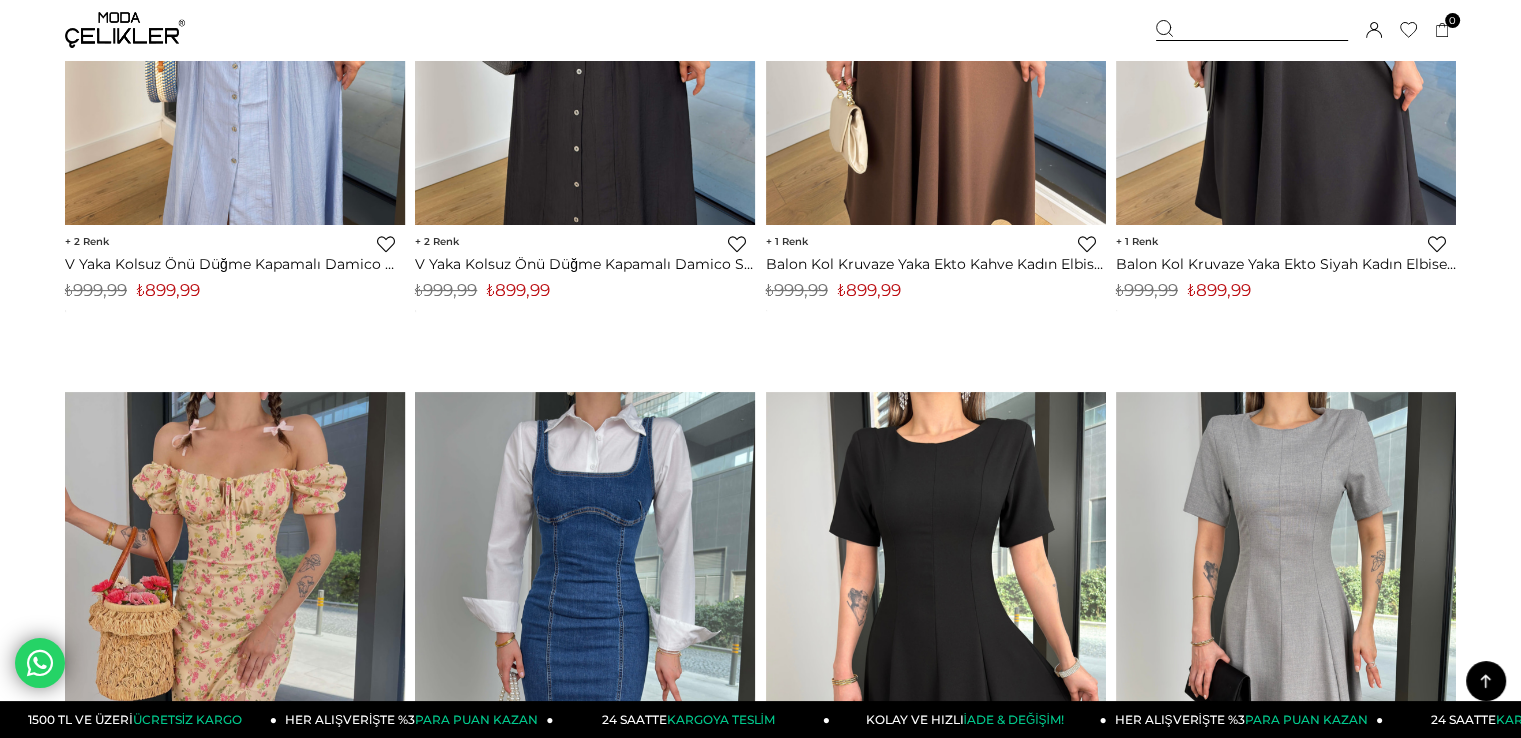 scroll, scrollTop: 515, scrollLeft: 0, axis: vertical 